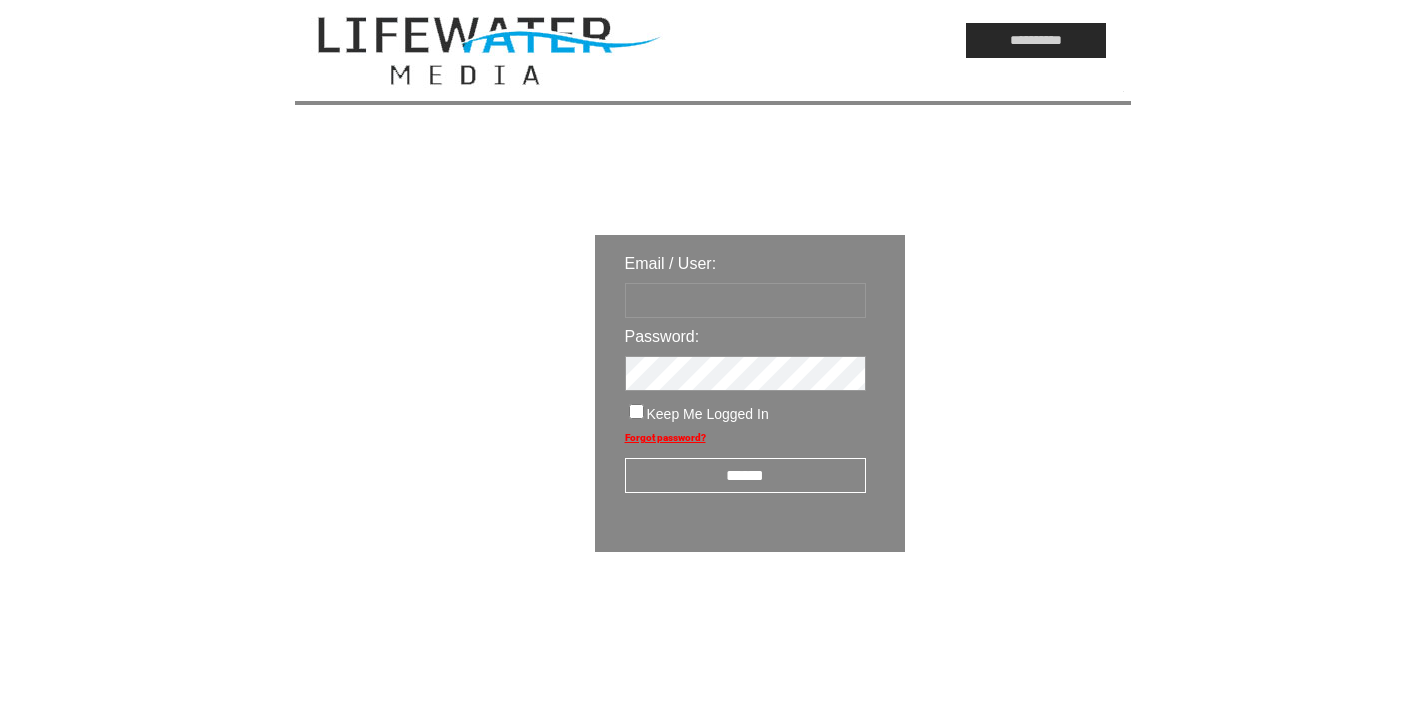 scroll, scrollTop: 0, scrollLeft: 0, axis: both 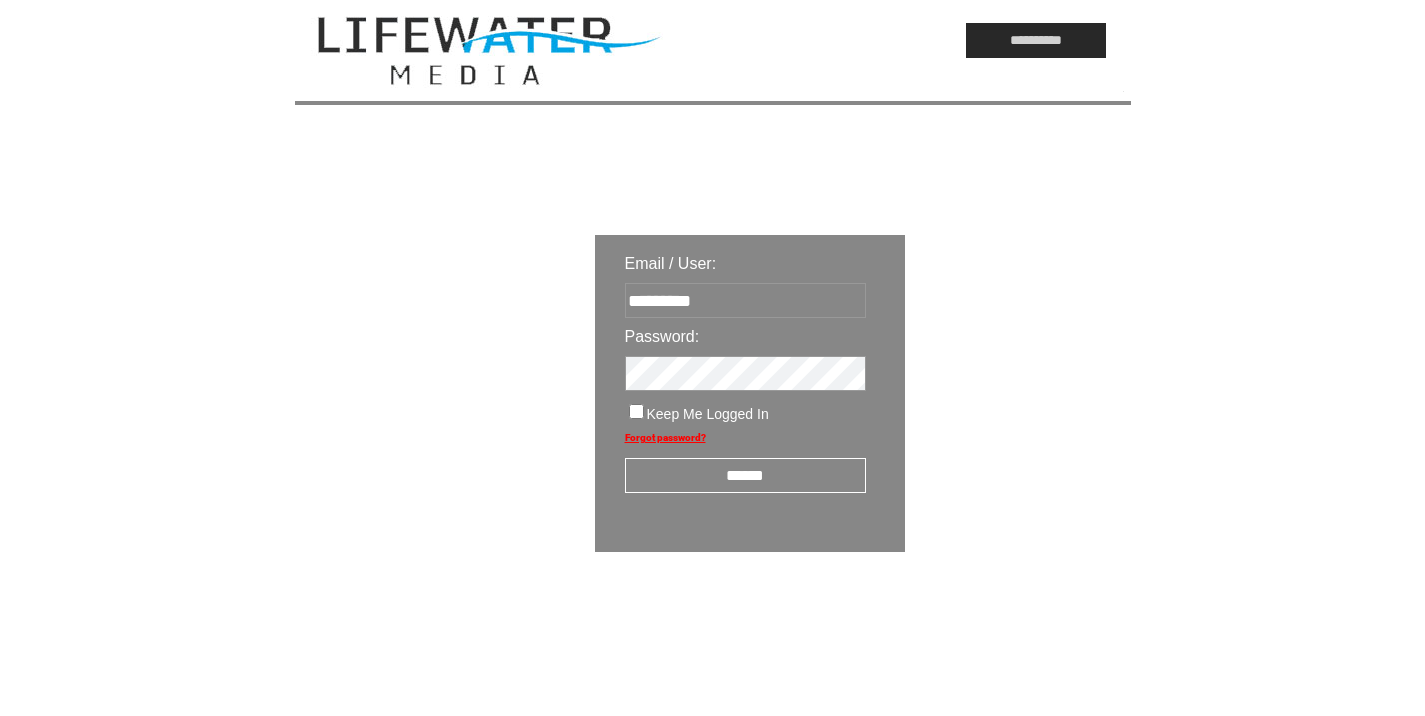 click on "******" at bounding box center (745, 475) 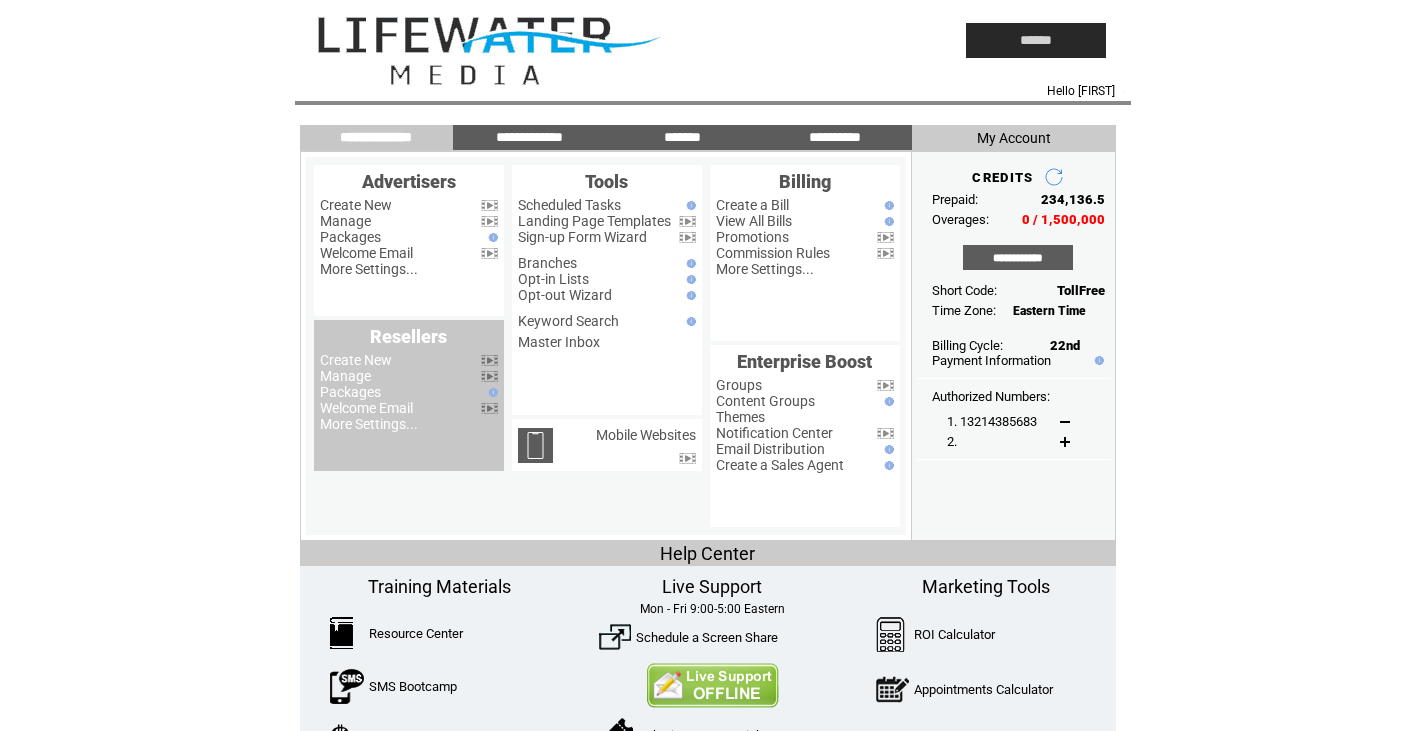 scroll, scrollTop: 0, scrollLeft: 0, axis: both 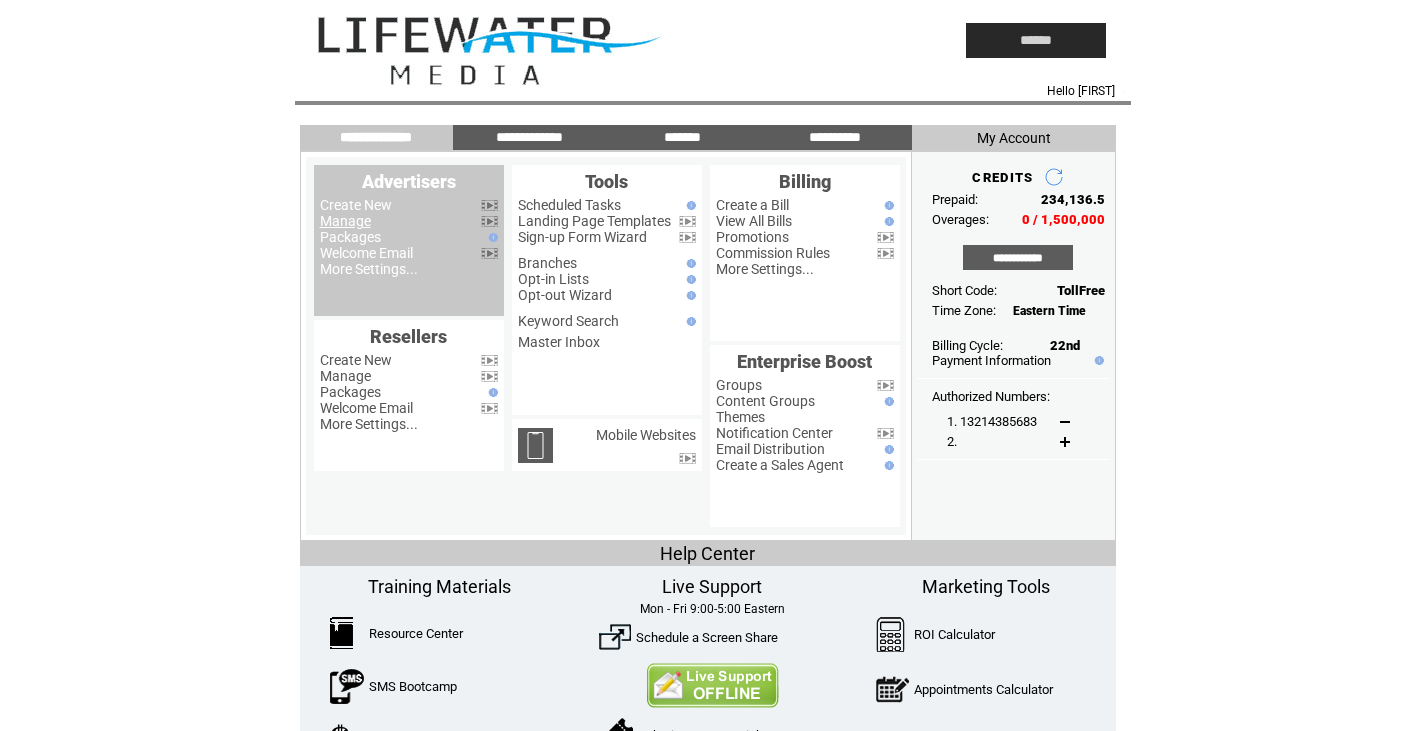 click on "Manage" at bounding box center (345, 221) 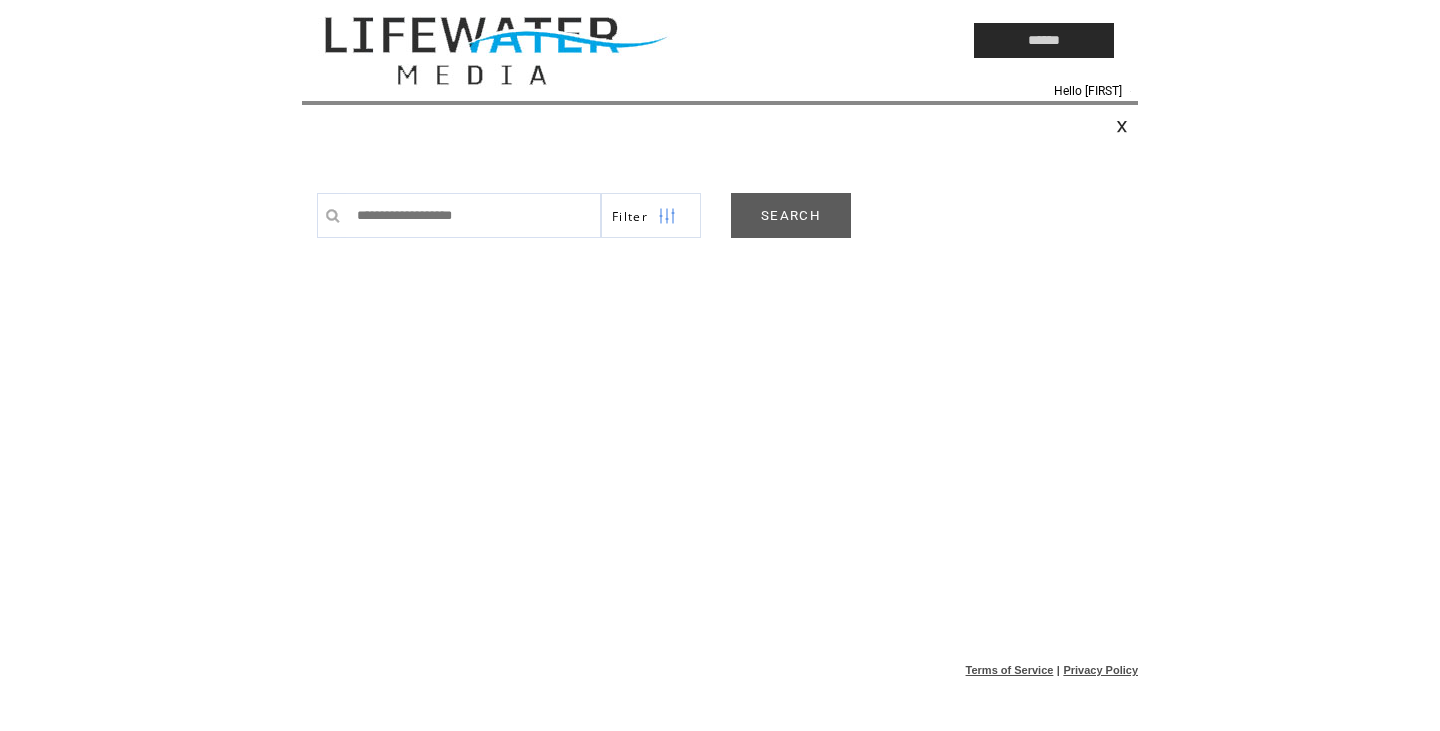 scroll, scrollTop: 0, scrollLeft: 0, axis: both 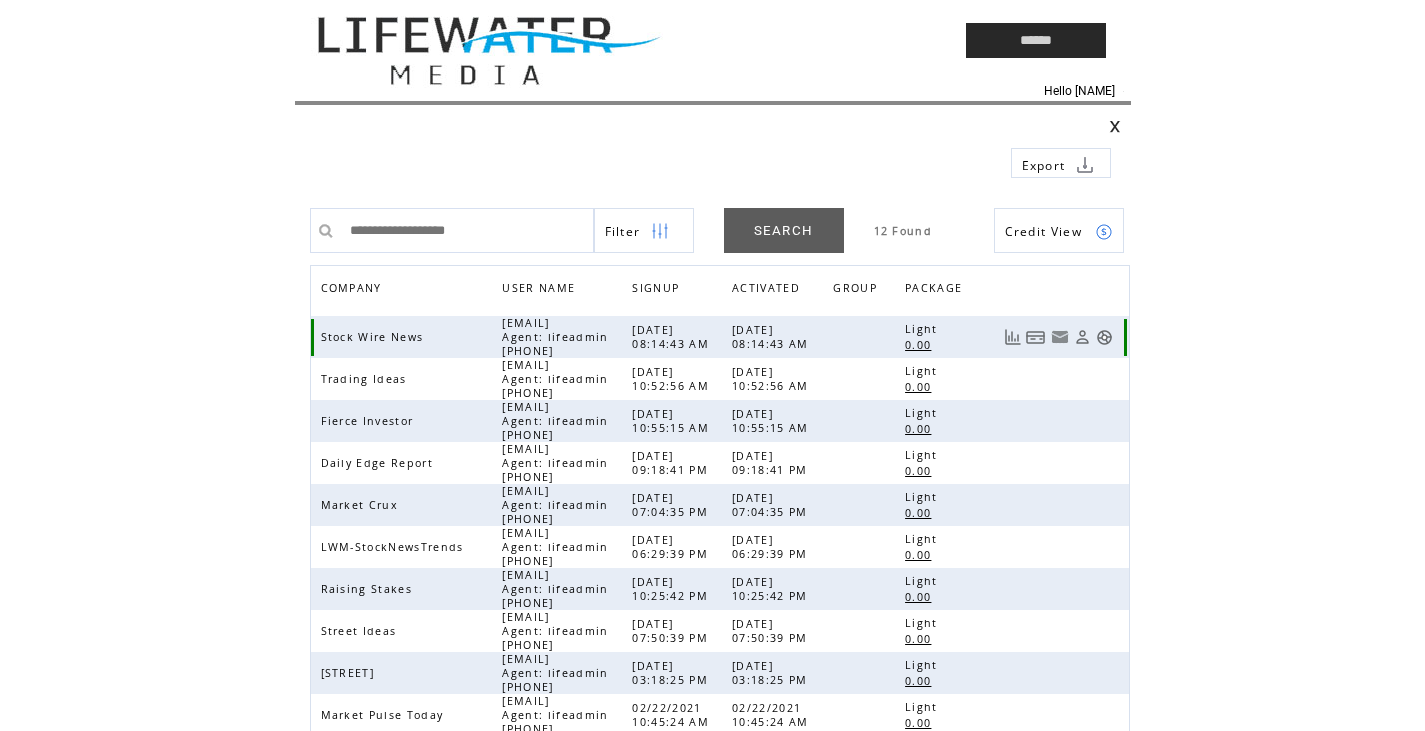 click at bounding box center (1104, 337) 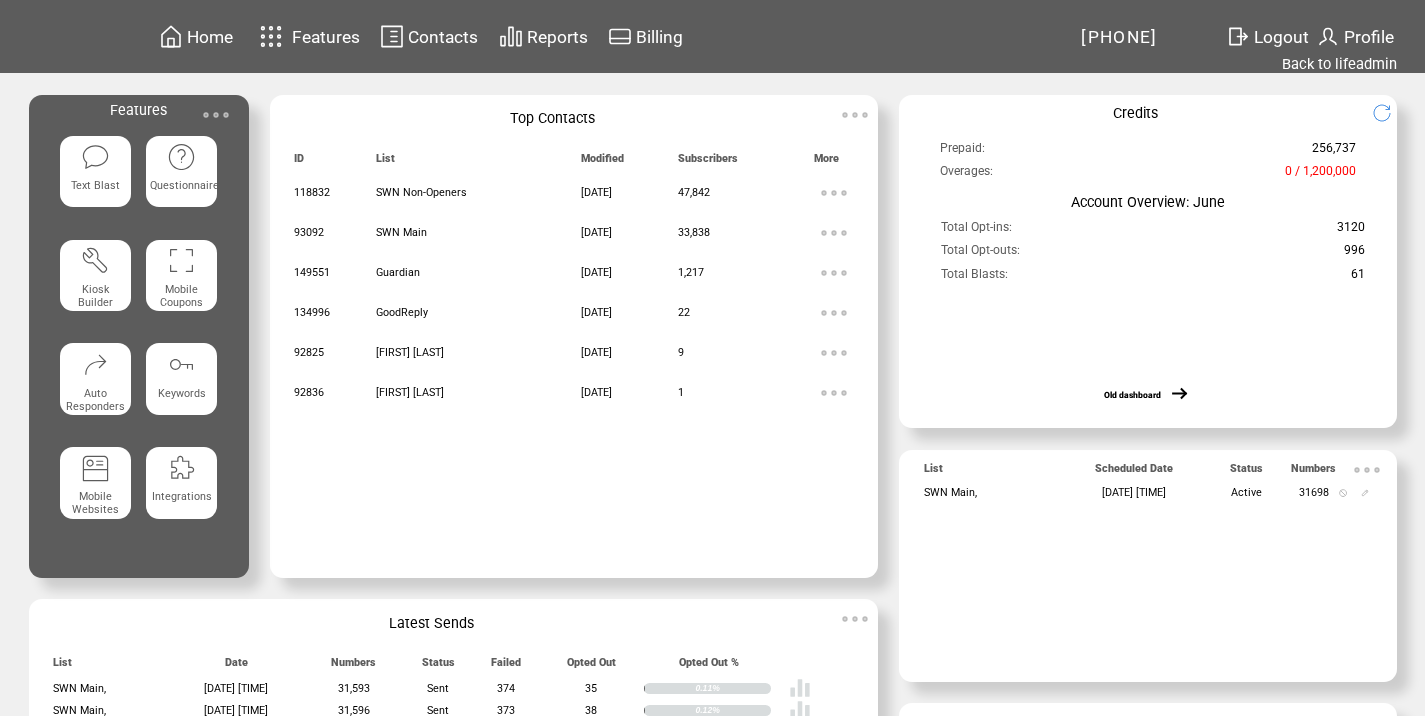scroll, scrollTop: 0, scrollLeft: 0, axis: both 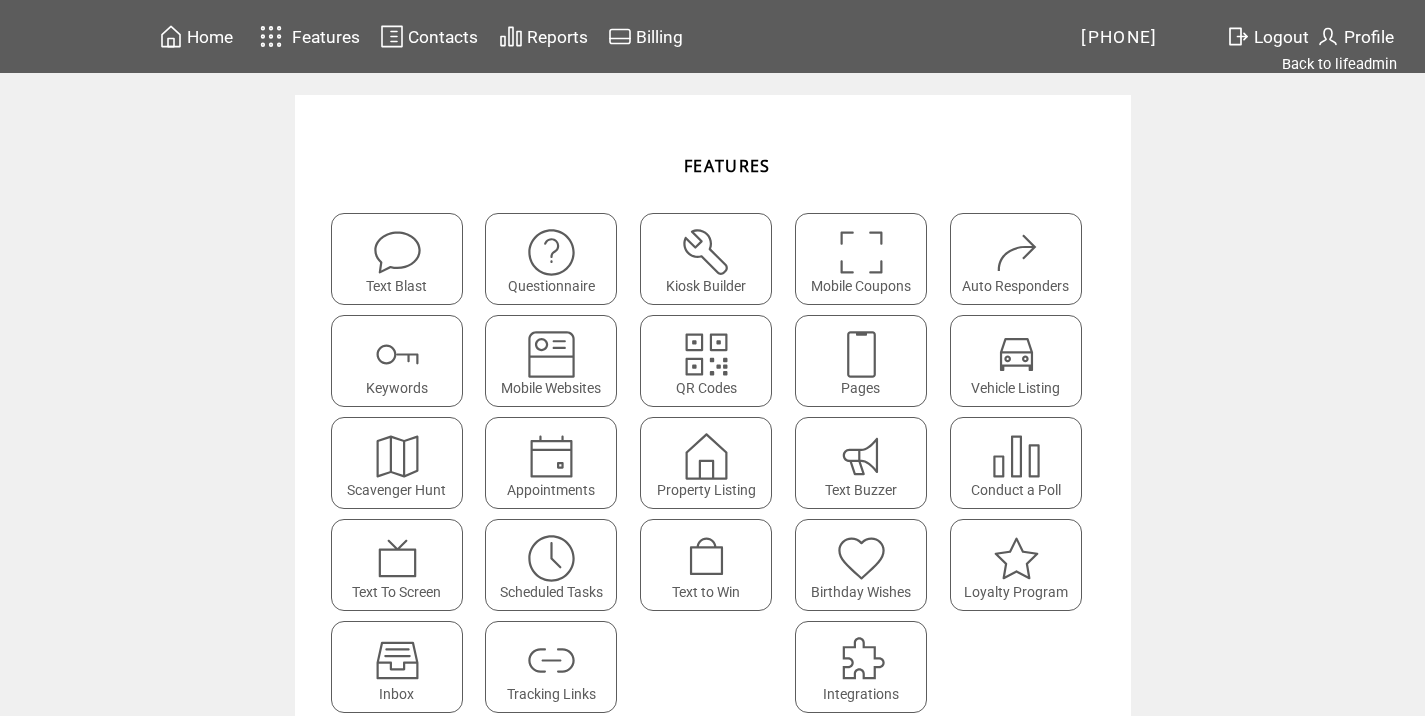 click at bounding box center [551, 660] 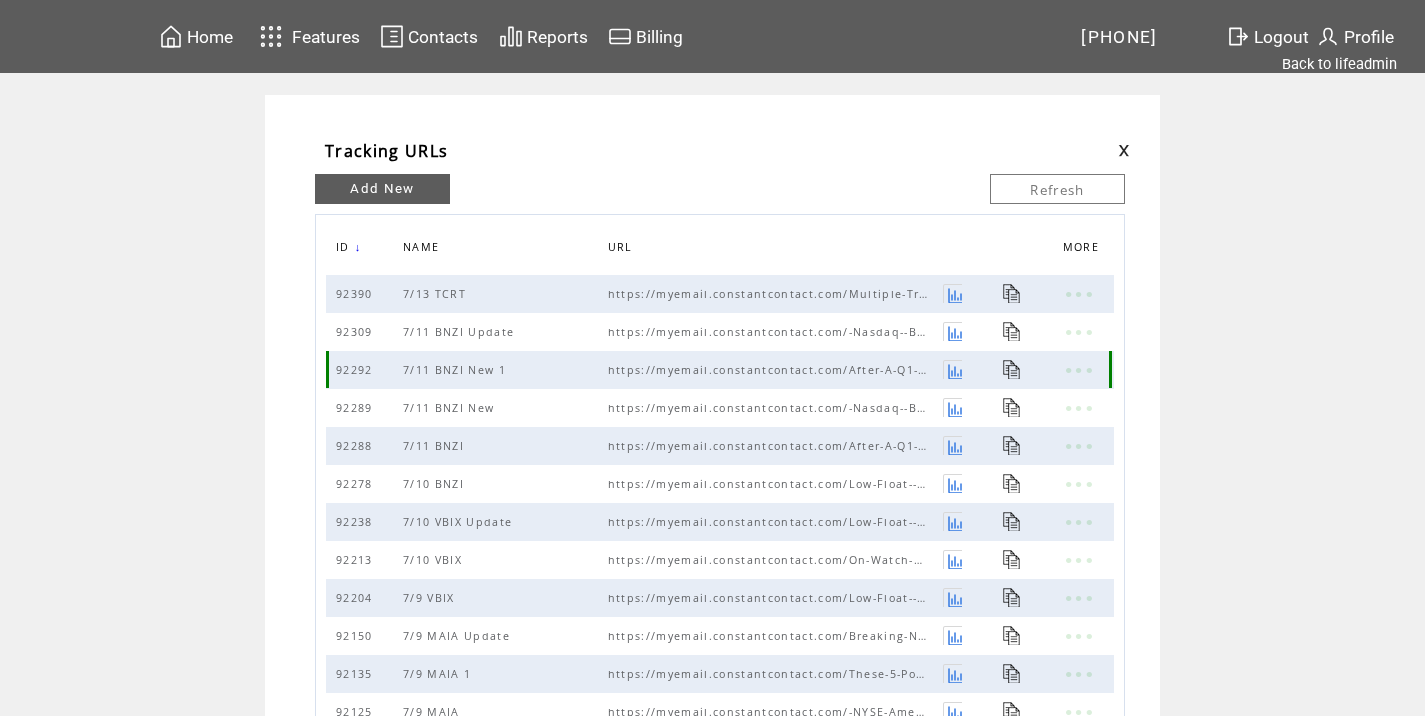 scroll, scrollTop: 0, scrollLeft: 0, axis: both 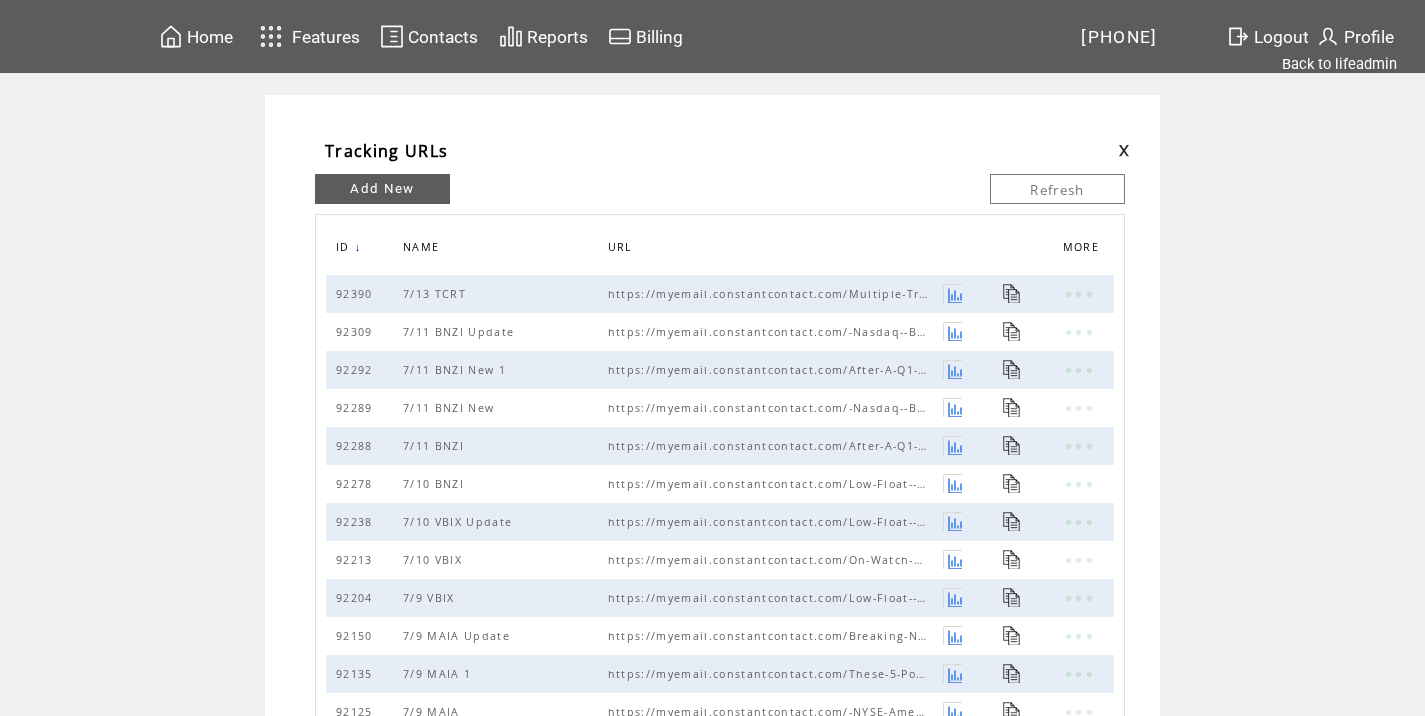 click at bounding box center (1124, 150) 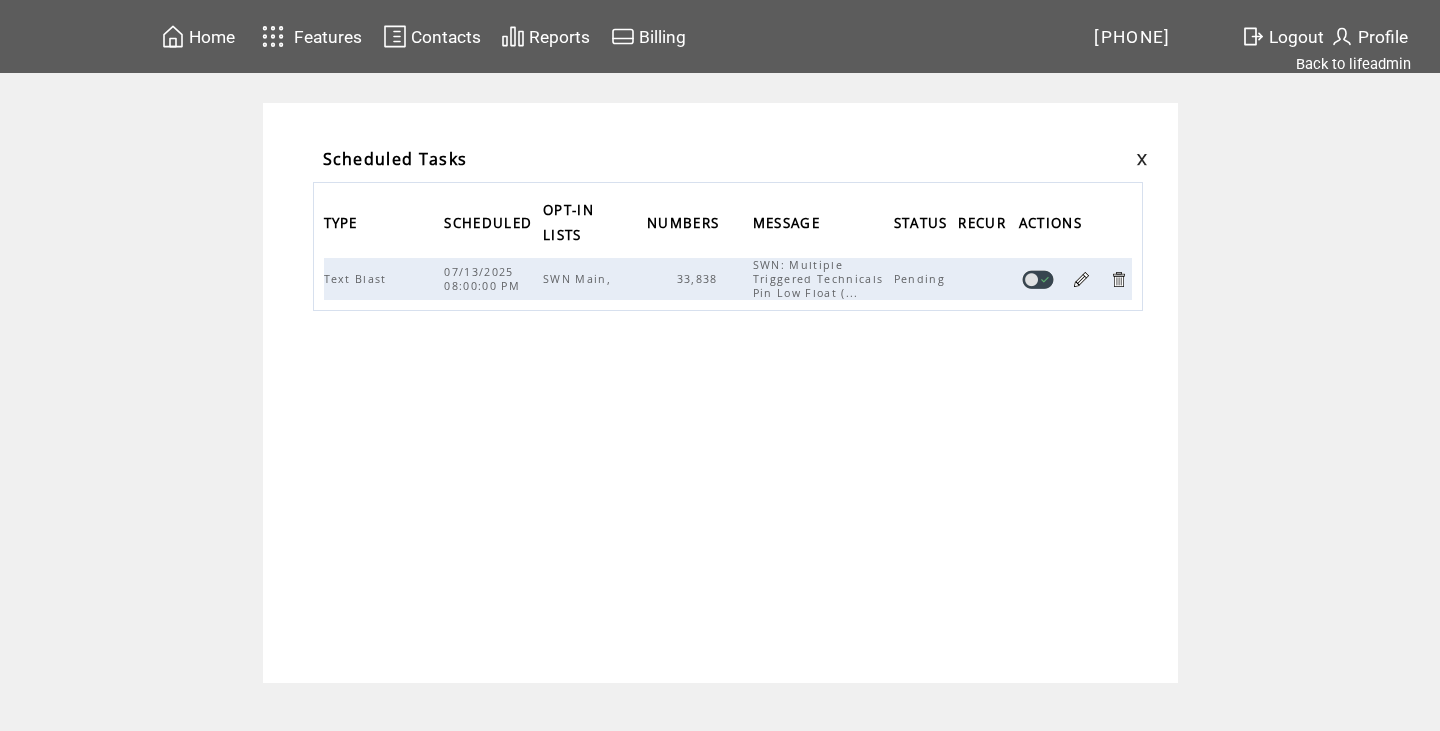 scroll, scrollTop: 0, scrollLeft: 0, axis: both 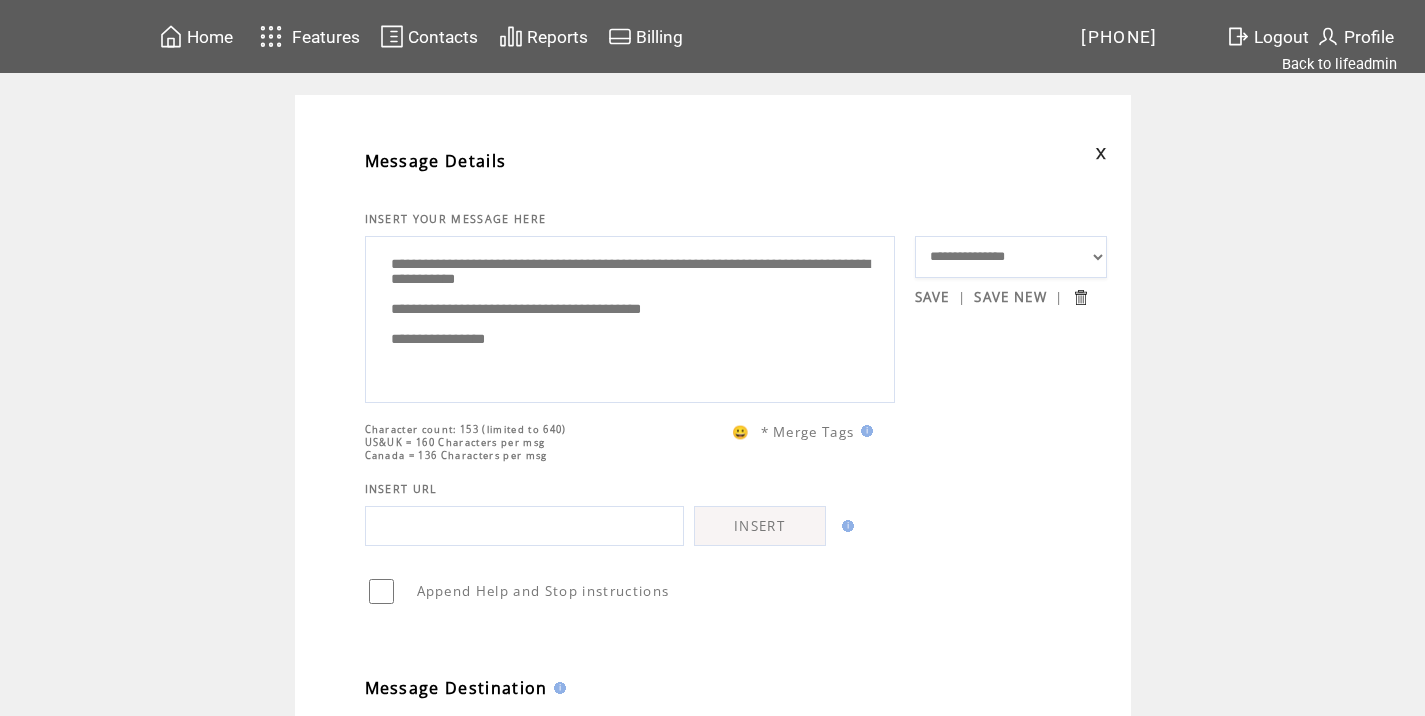 click at bounding box center [1101, 153] 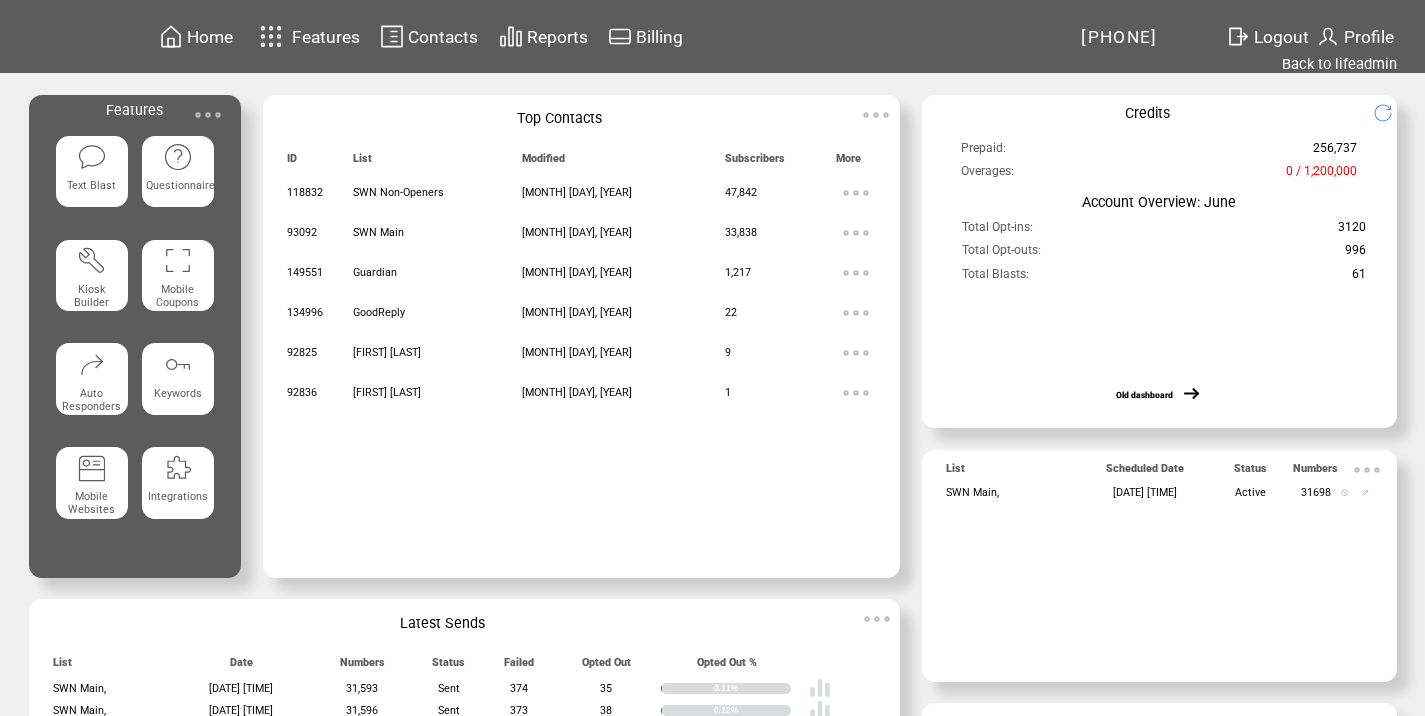 scroll, scrollTop: 0, scrollLeft: 0, axis: both 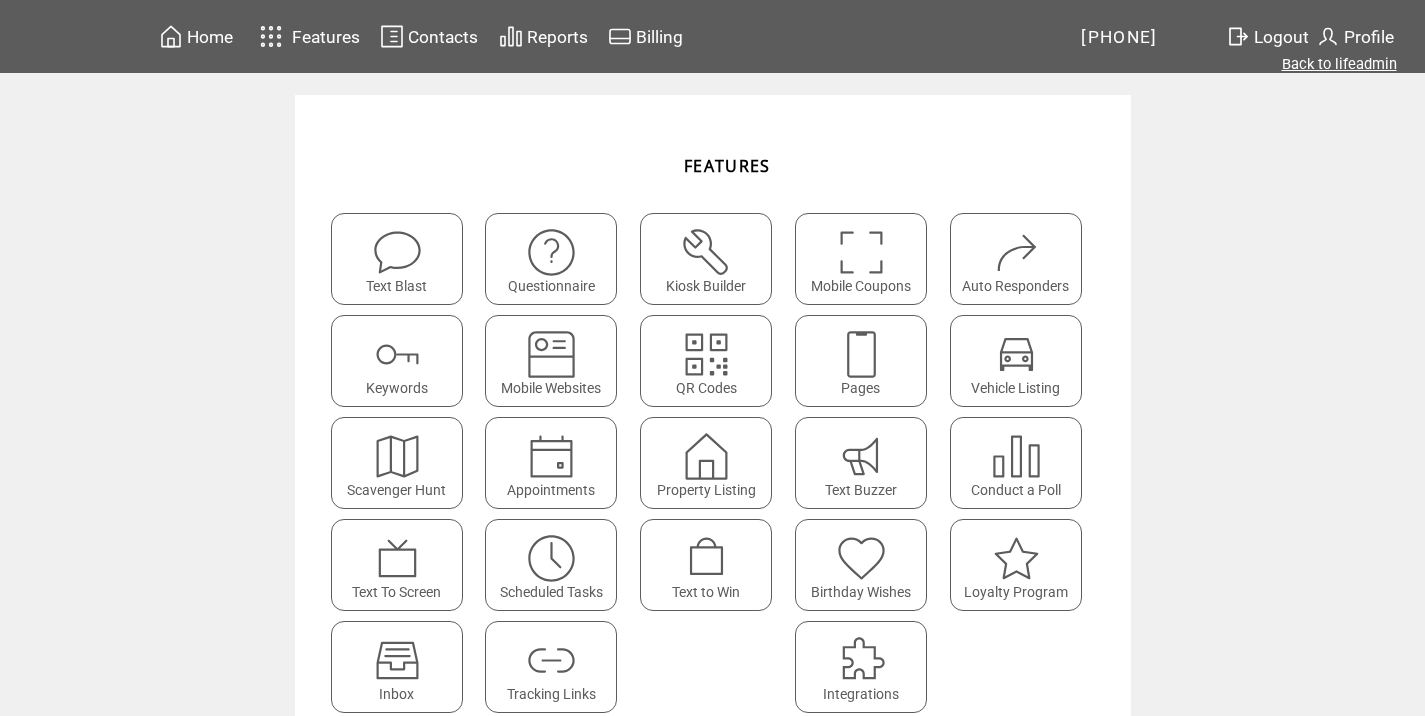 click on "Back to lifeadmin" at bounding box center (1339, 64) 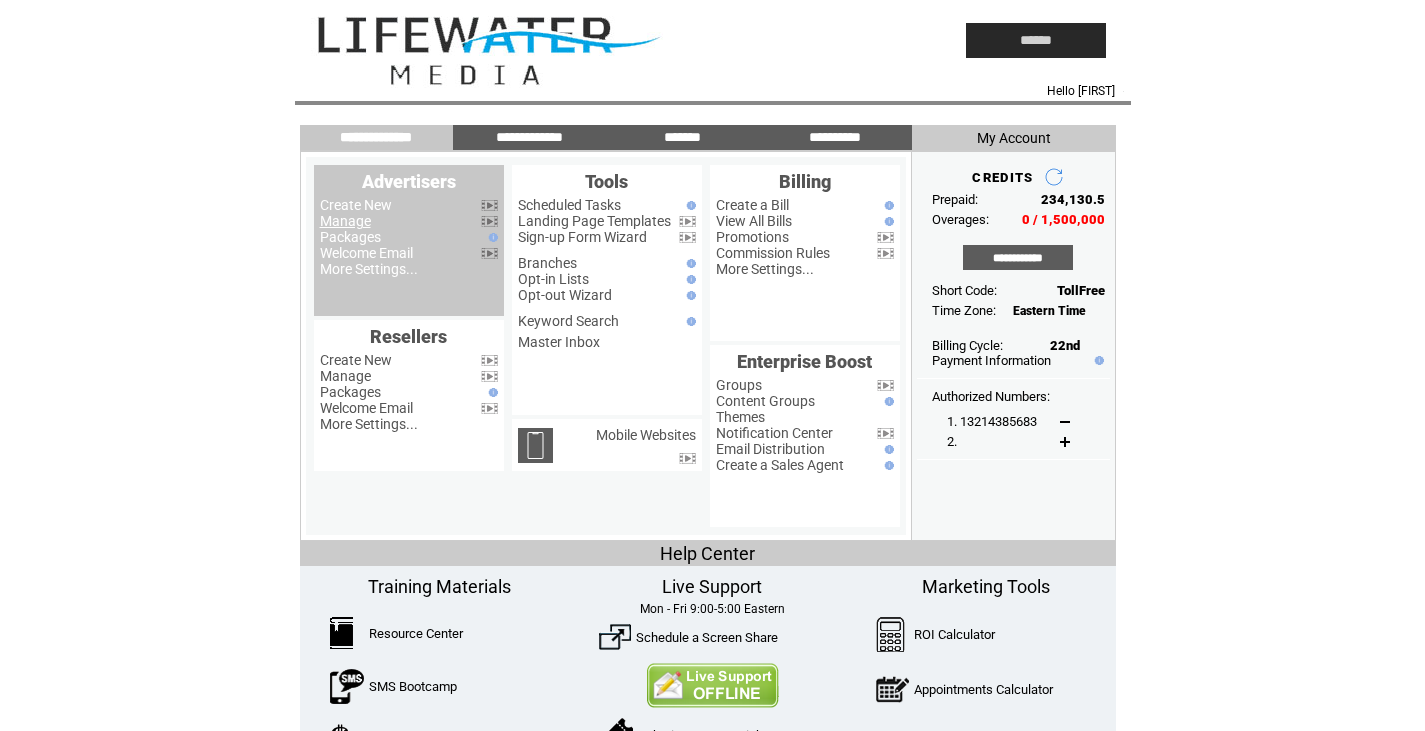 scroll, scrollTop: 0, scrollLeft: 0, axis: both 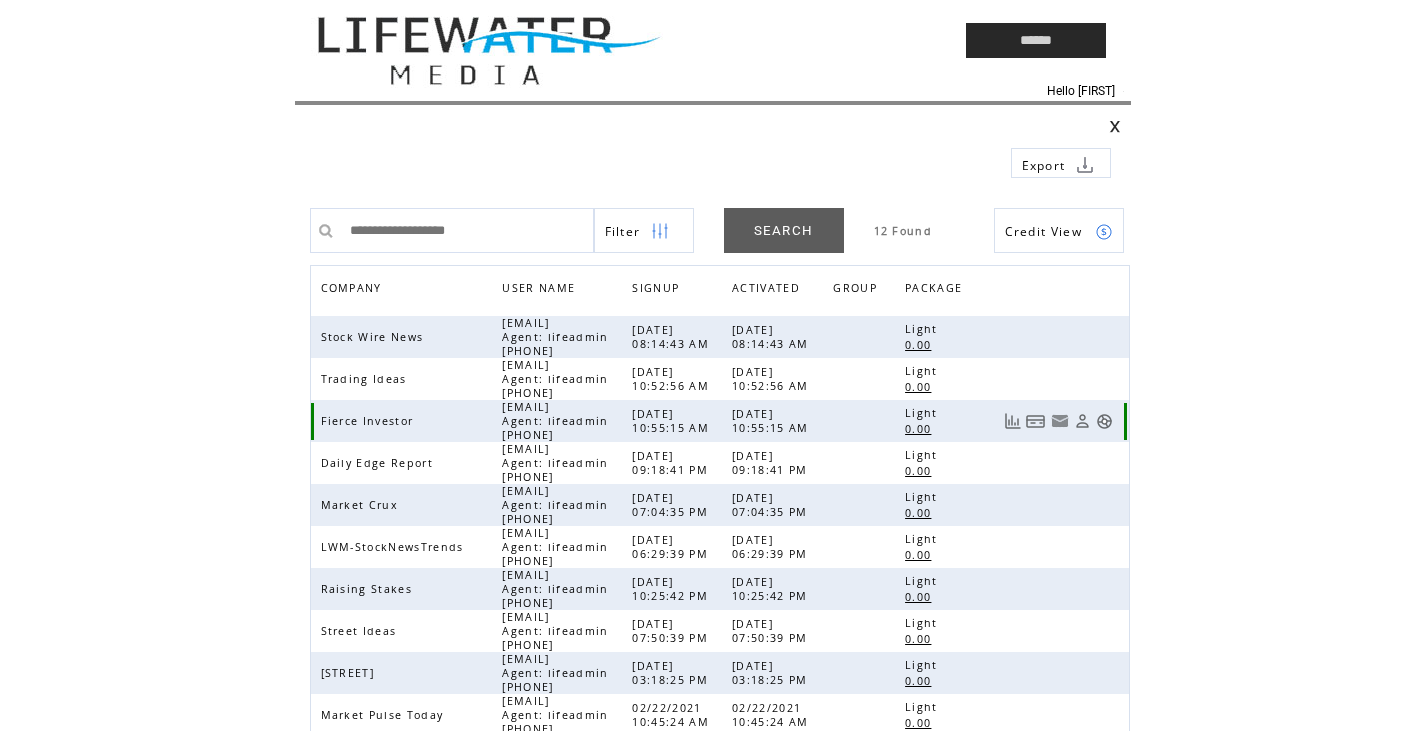 click at bounding box center (1104, 421) 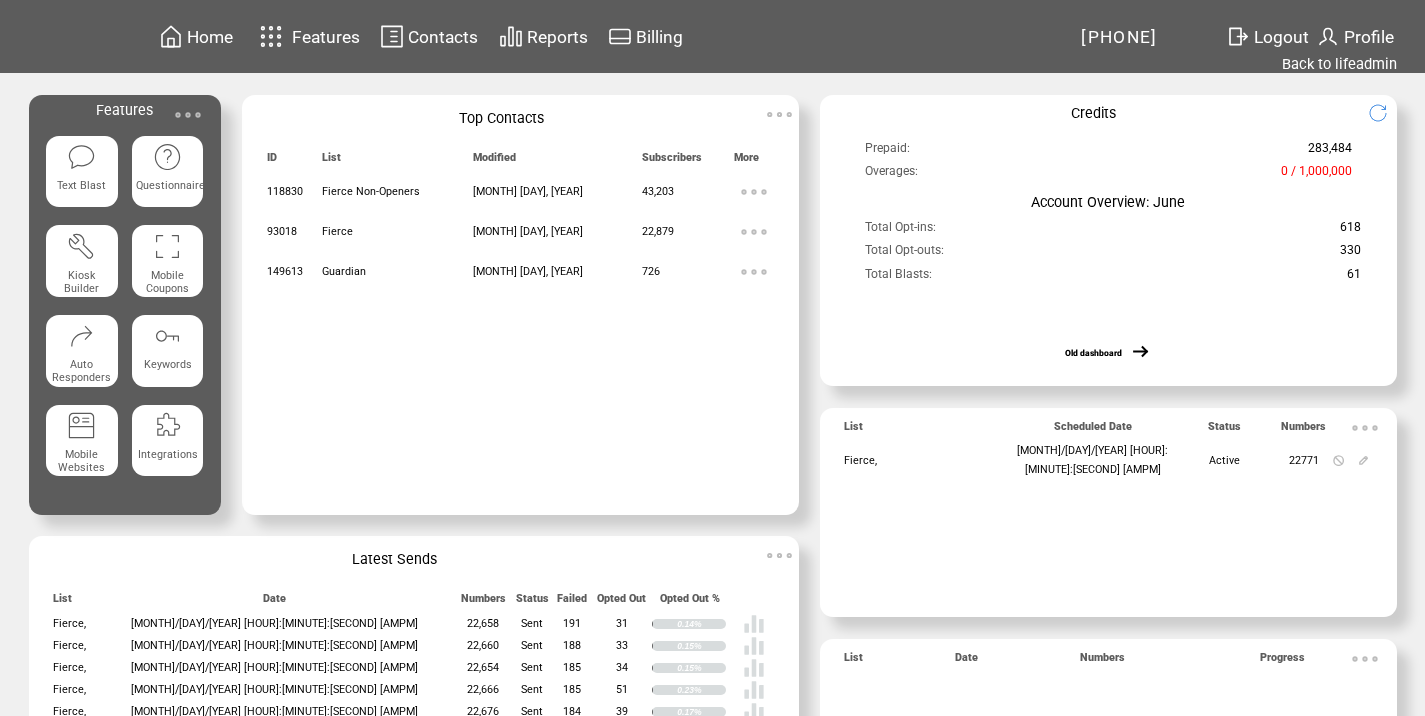 scroll, scrollTop: 0, scrollLeft: 0, axis: both 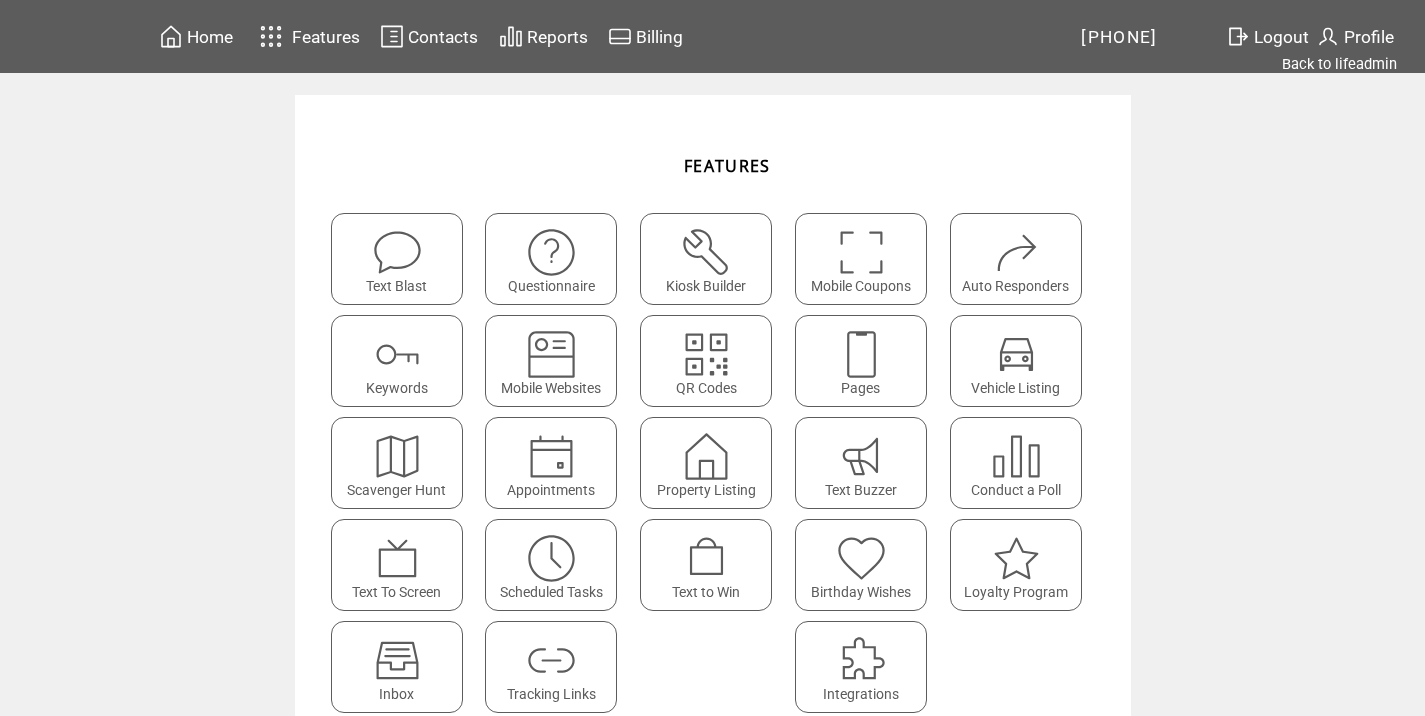 click at bounding box center [551, 551] 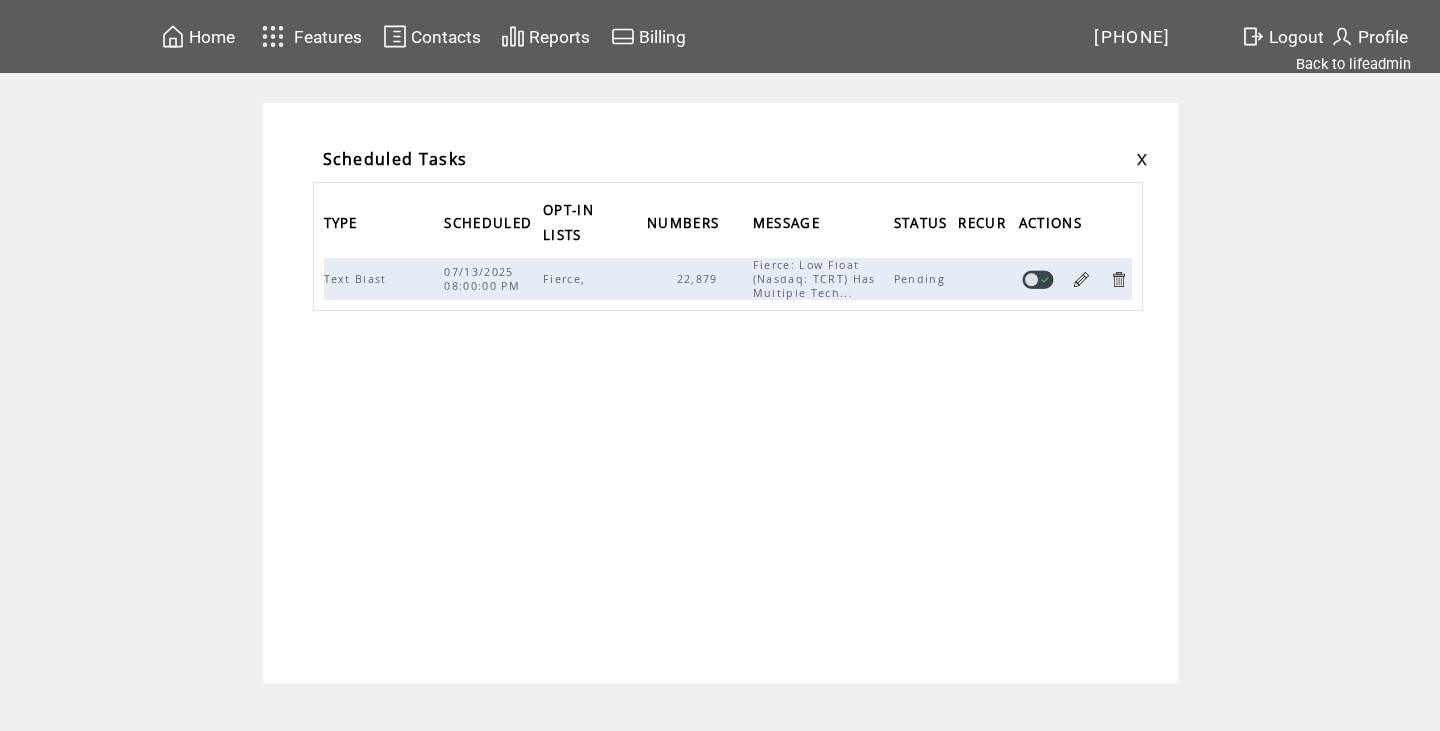 scroll, scrollTop: 0, scrollLeft: 0, axis: both 